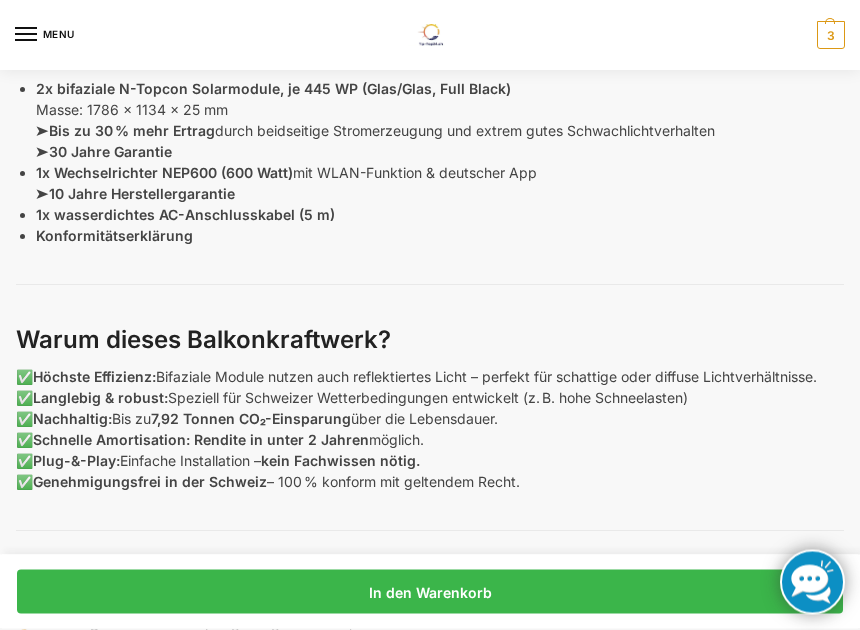 scroll, scrollTop: 1425, scrollLeft: 0, axis: vertical 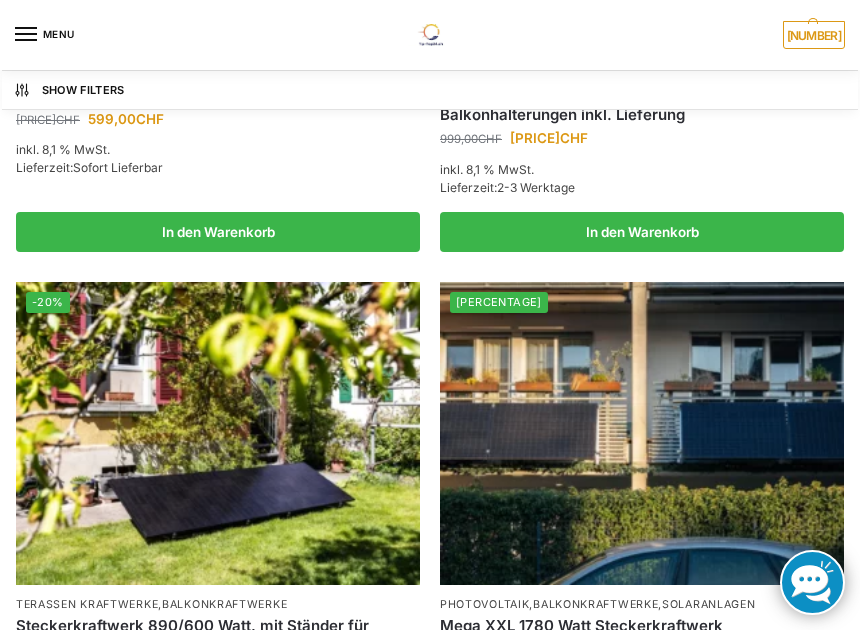 click on "Steckerkraftwerk 890/600 Watt, mit Ständer für Terrasse inkl. Lieferung" at bounding box center (218, 635) 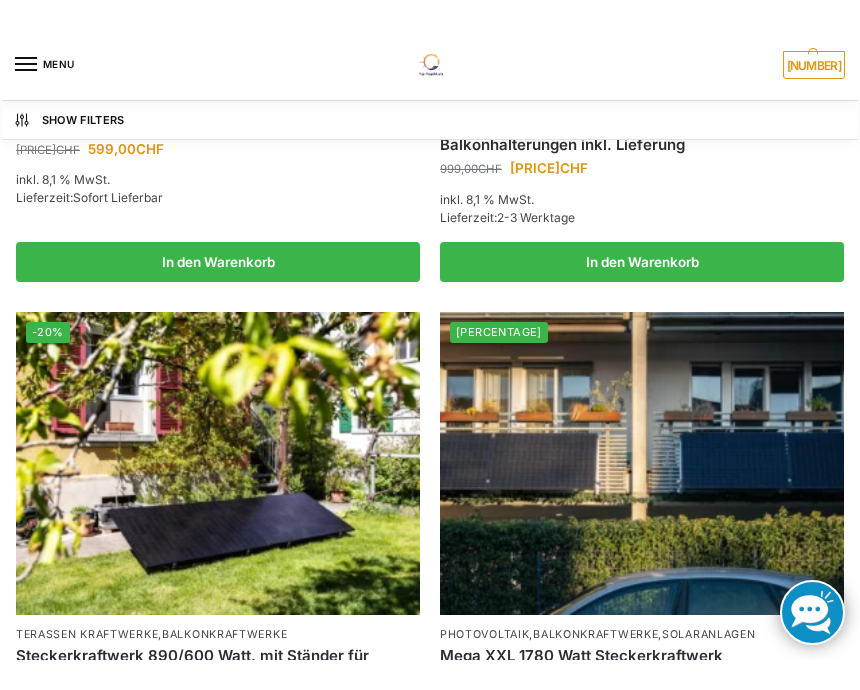 scroll, scrollTop: 1851, scrollLeft: 0, axis: vertical 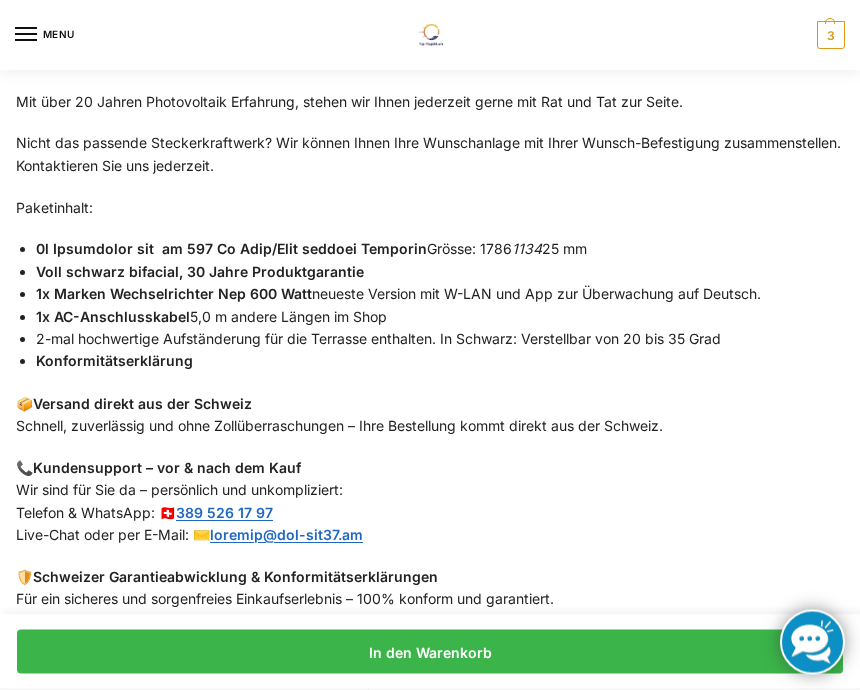 click on "📦  Loremip dolors ame con Adipisc Elitsed, doeiusmodte inc utla Etdoloremagnaaliqu – Enim Adminimven quisn exerci ull lab Nisiali." at bounding box center [430, 416] 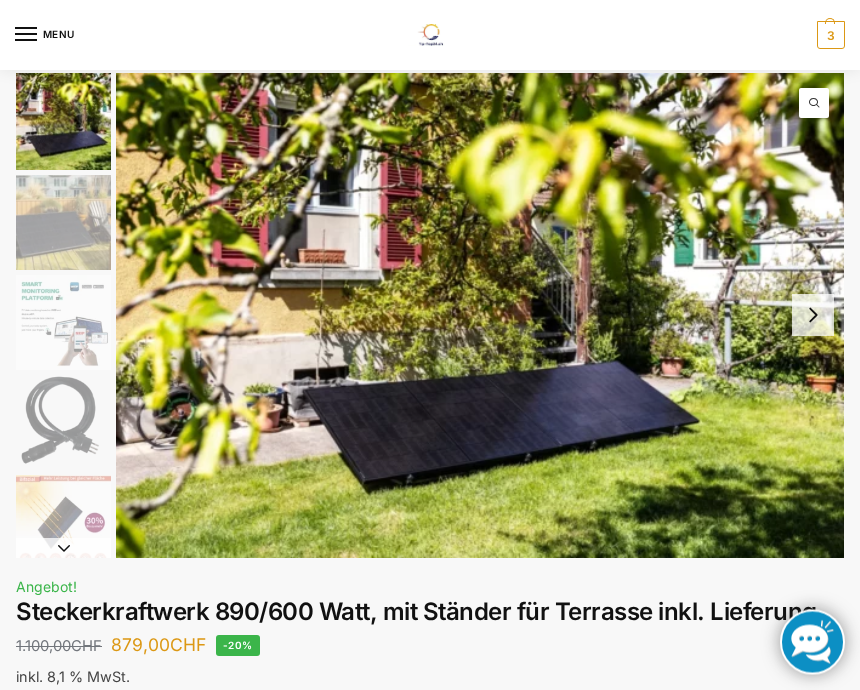scroll, scrollTop: 0, scrollLeft: 0, axis: both 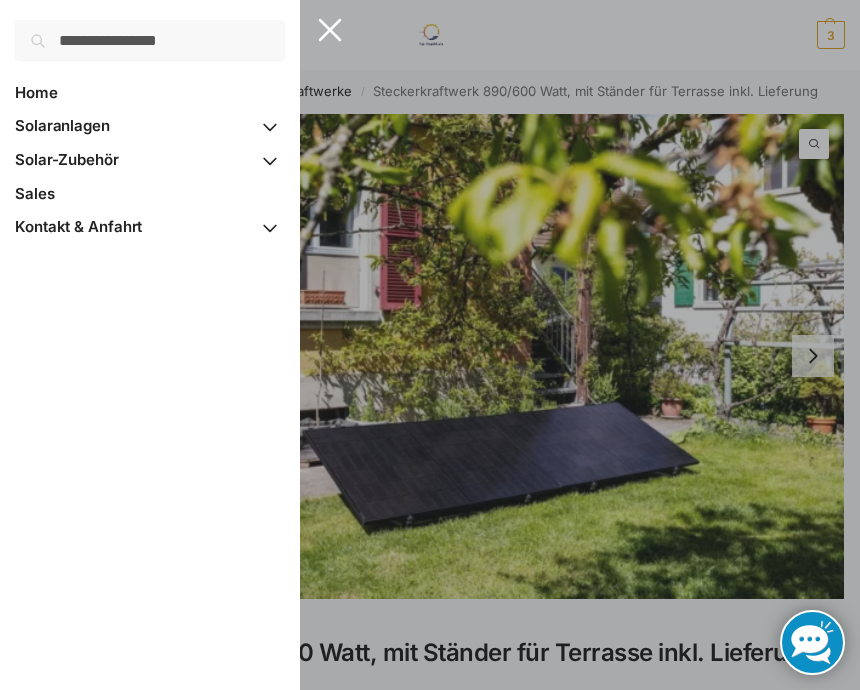click on "Solar-Zubehör" at bounding box center [150, 160] 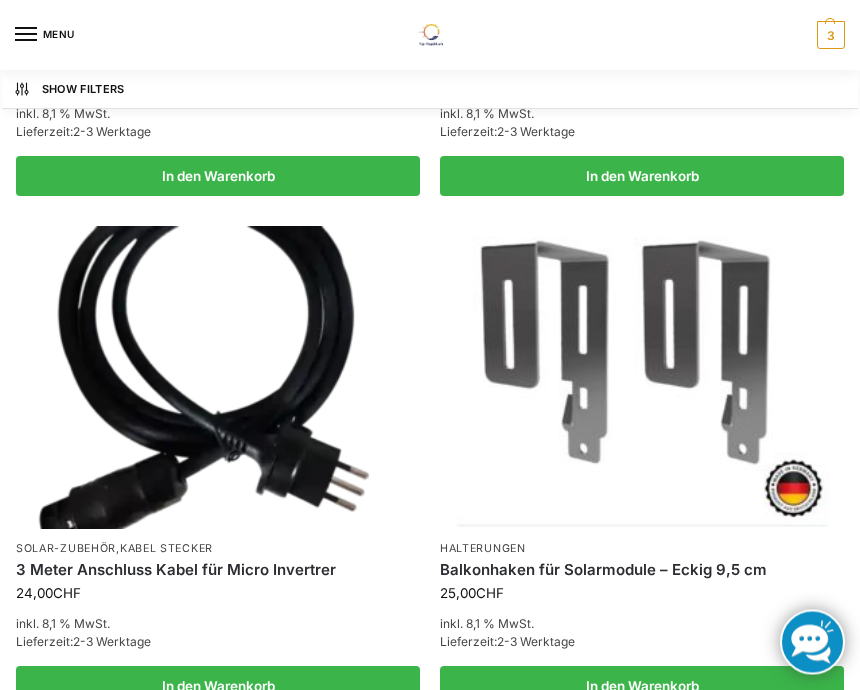 scroll, scrollTop: 2778, scrollLeft: 0, axis: vertical 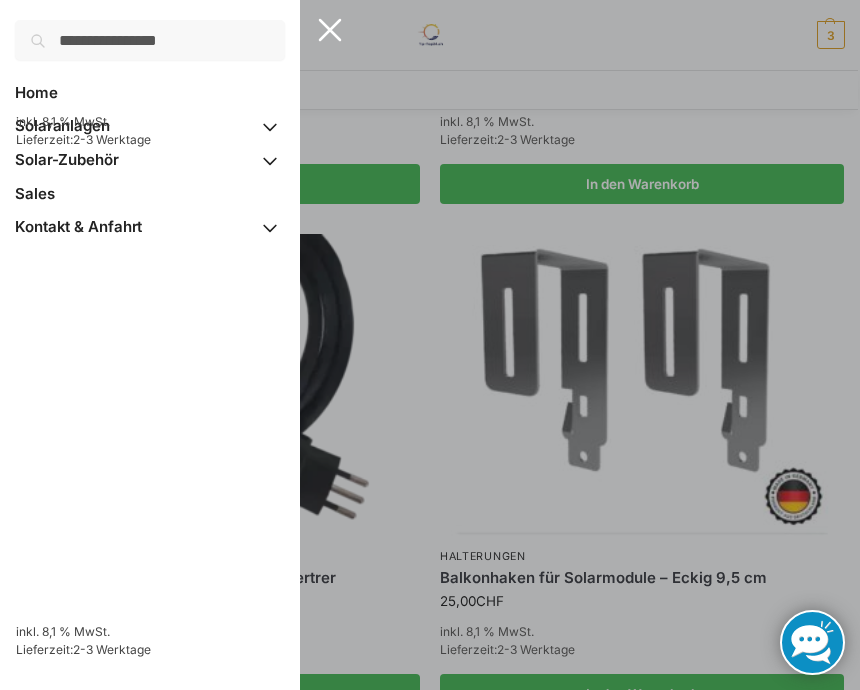 click on "Solar-Zubehör" at bounding box center (67, 159) 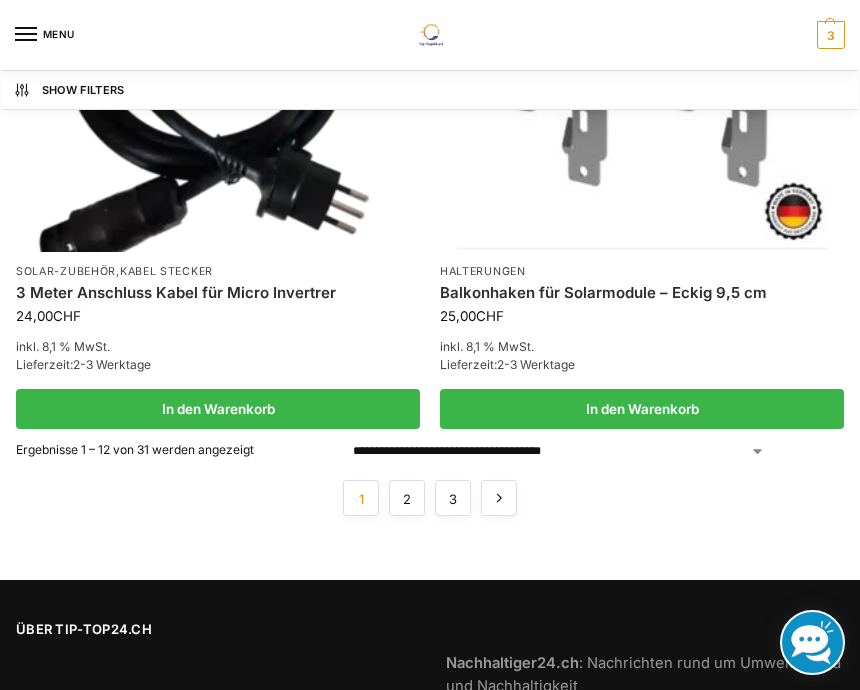 scroll, scrollTop: 3128, scrollLeft: 0, axis: vertical 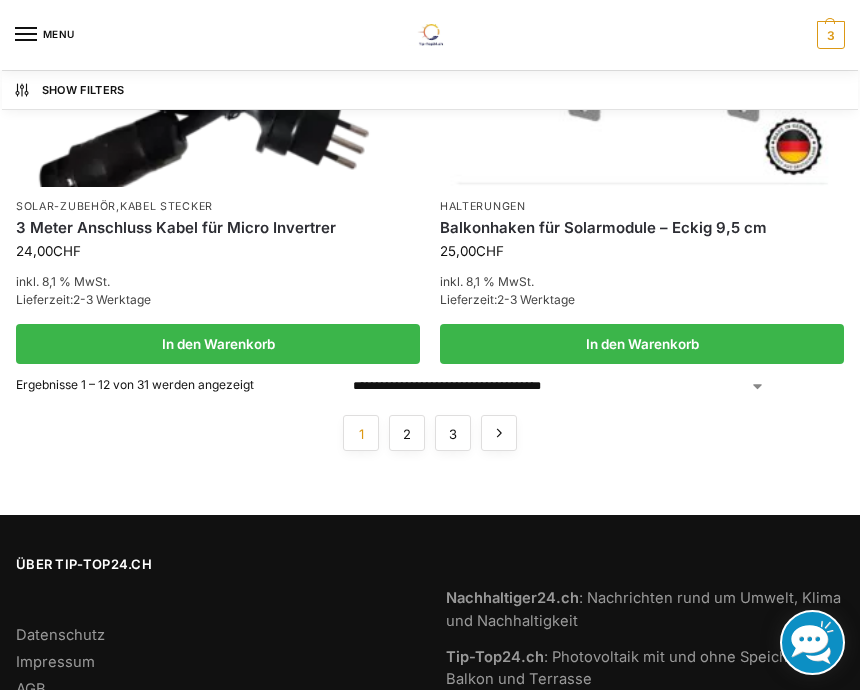 click on "2" at bounding box center [407, 433] 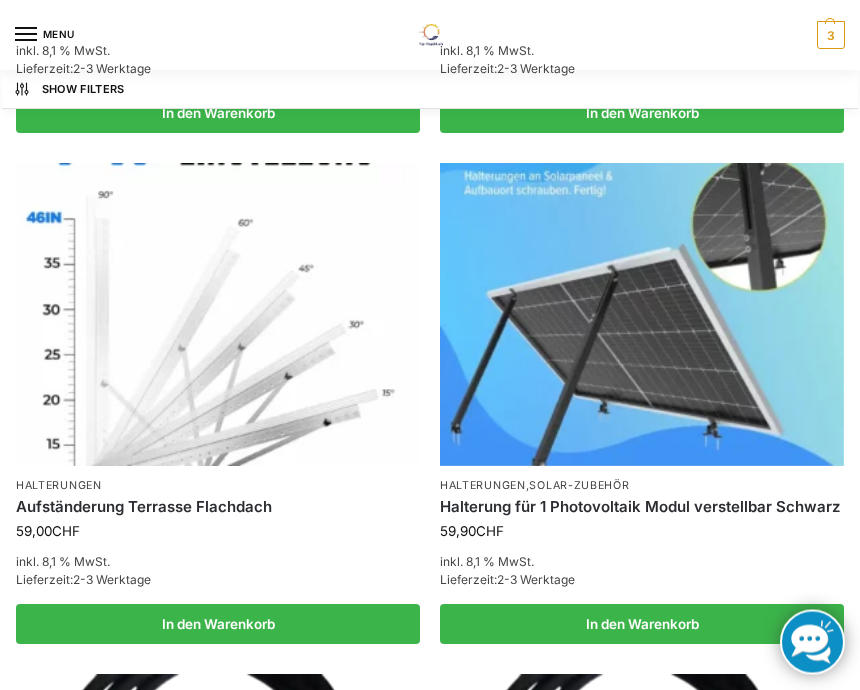 scroll, scrollTop: 1321, scrollLeft: 0, axis: vertical 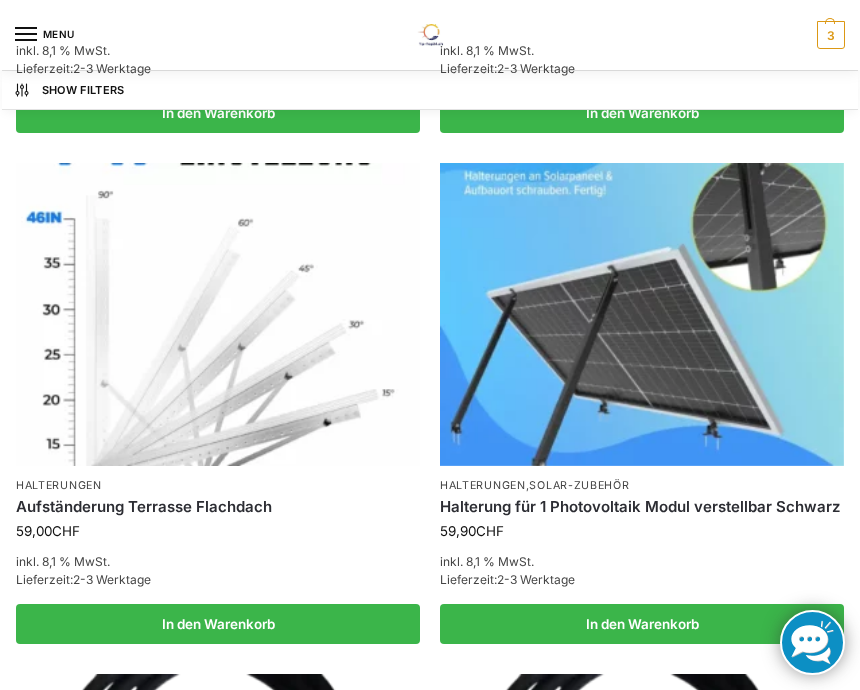 click at bounding box center (642, 314) 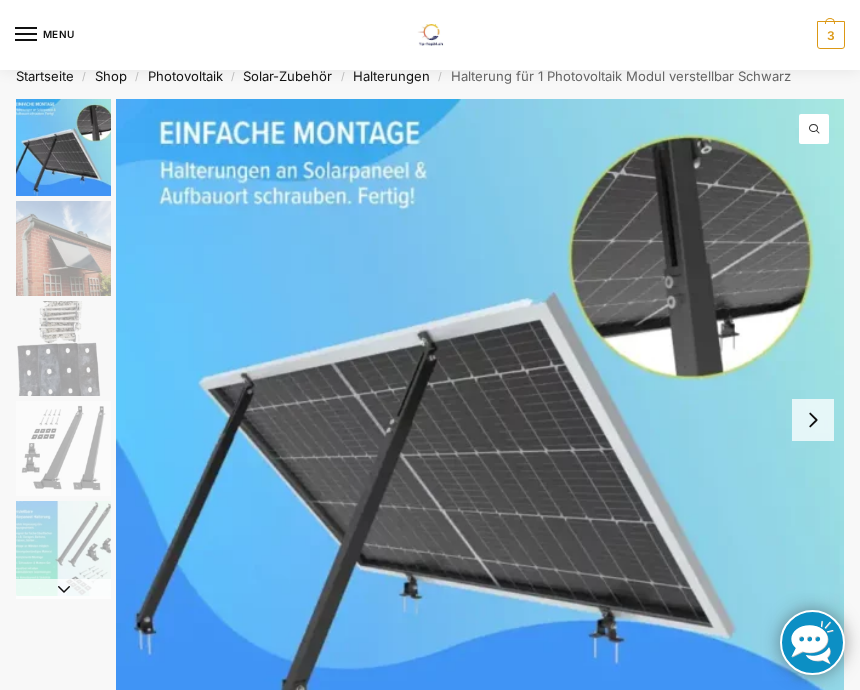 scroll, scrollTop: 0, scrollLeft: 0, axis: both 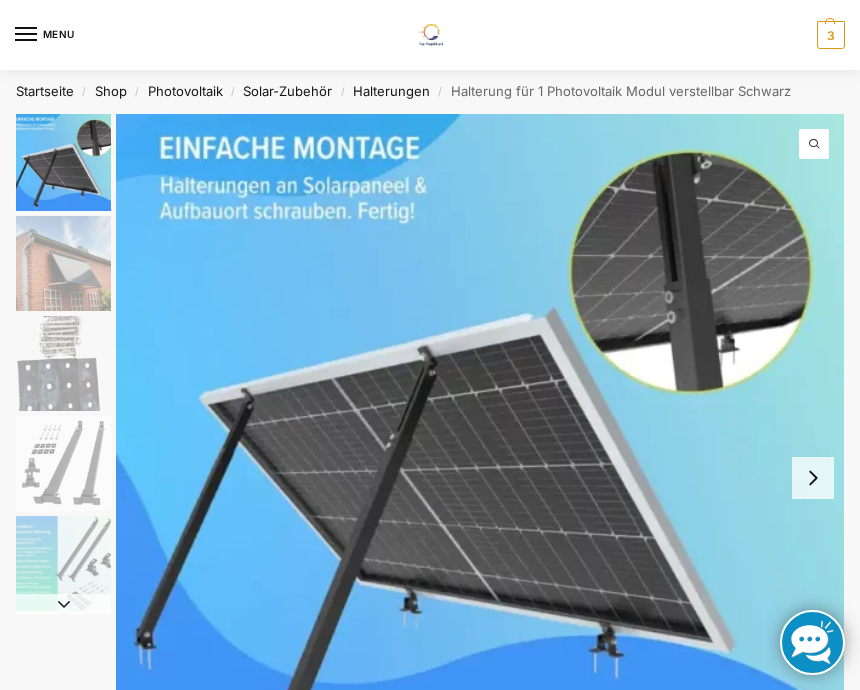 click at bounding box center (63, 163) 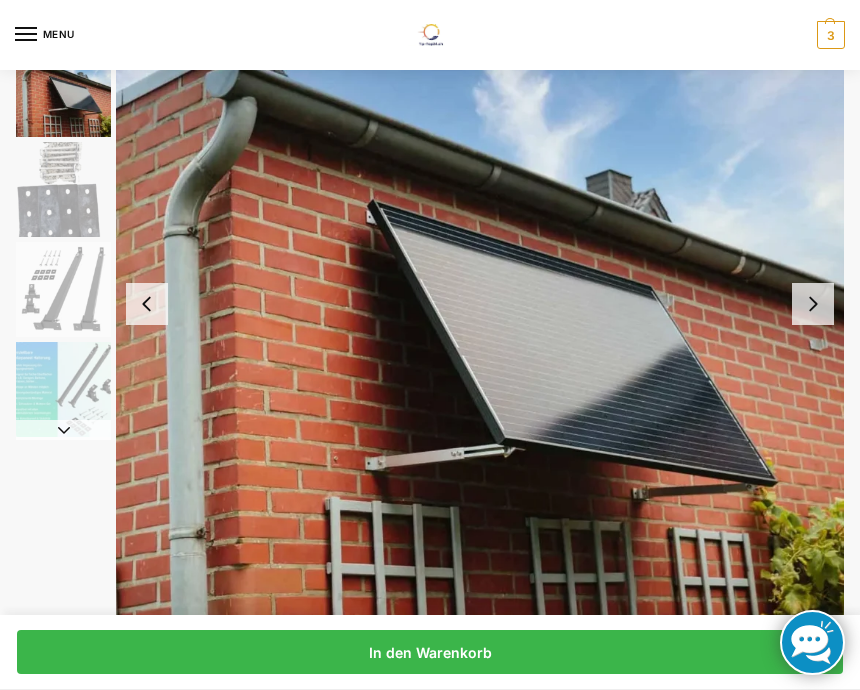 scroll, scrollTop: 170, scrollLeft: 0, axis: vertical 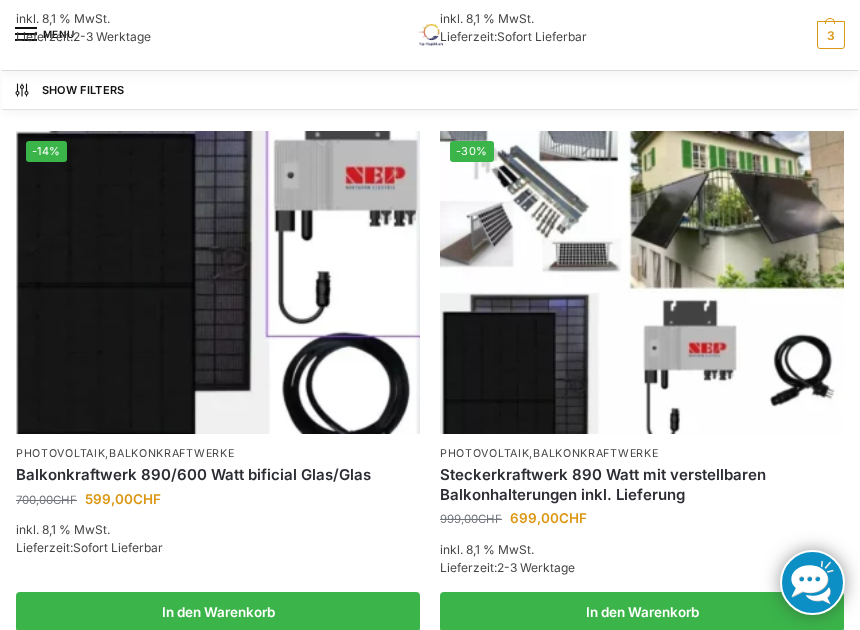 click on "Balkonkraftwerke" at bounding box center (171, 453) 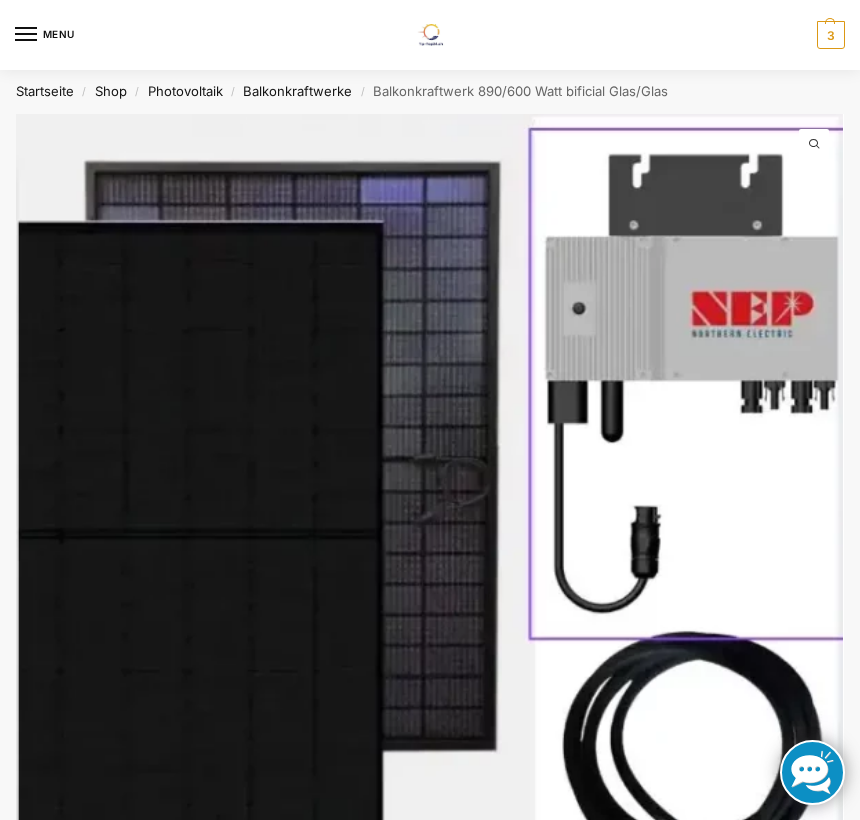 scroll, scrollTop: 0, scrollLeft: 0, axis: both 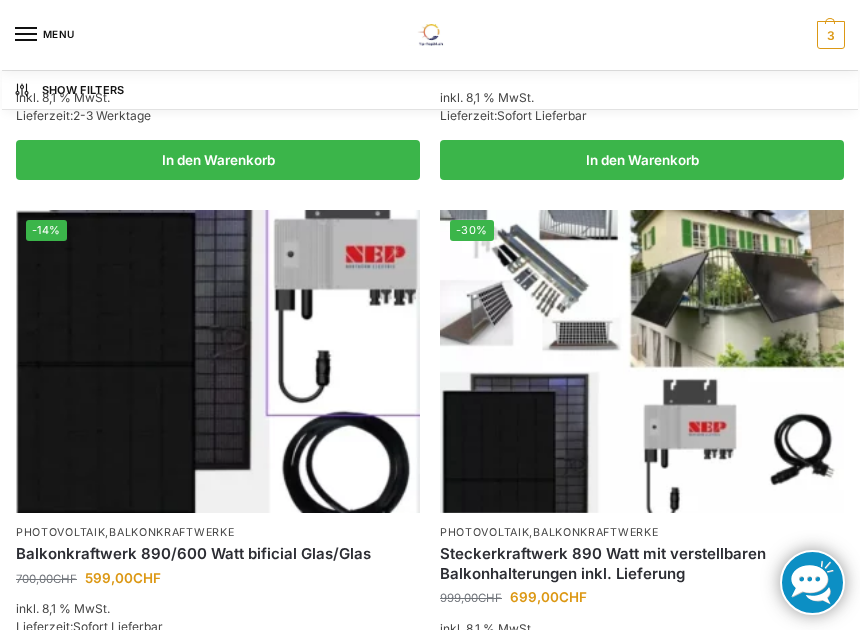 click on "Balkonkraftwerke" at bounding box center [171, 532] 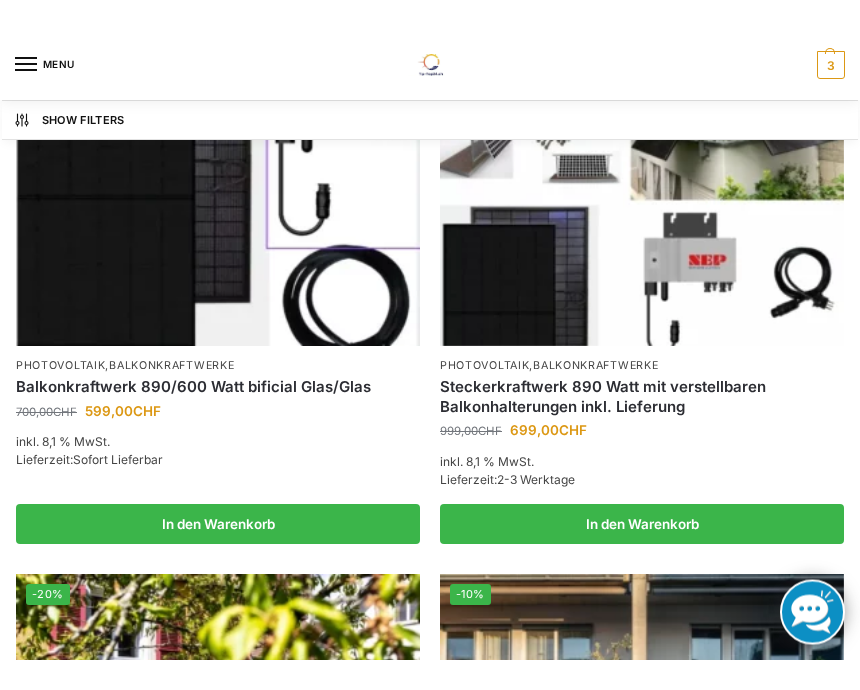 scroll, scrollTop: 1502, scrollLeft: 0, axis: vertical 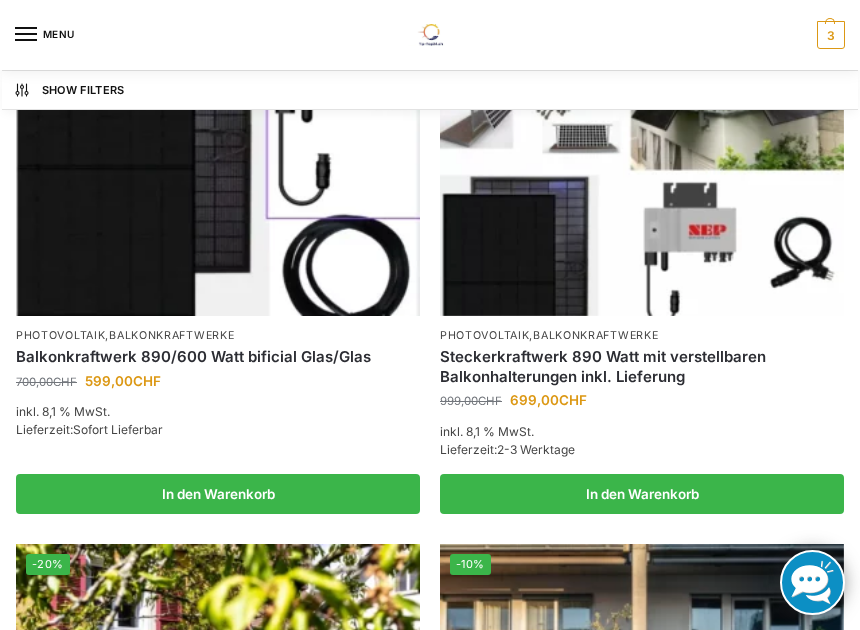 click at bounding box center (218, 164) 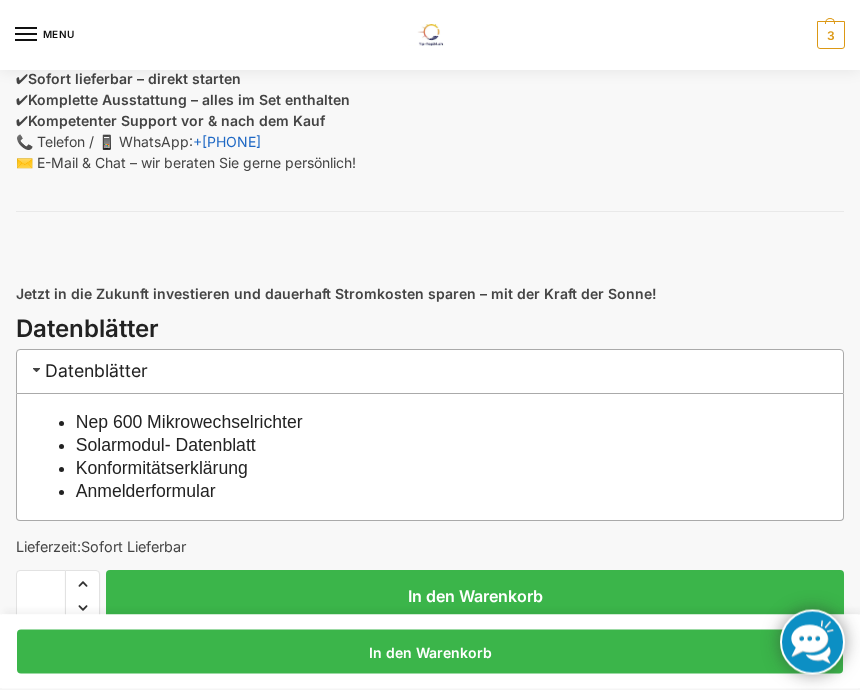 scroll, scrollTop: 2131, scrollLeft: 0, axis: vertical 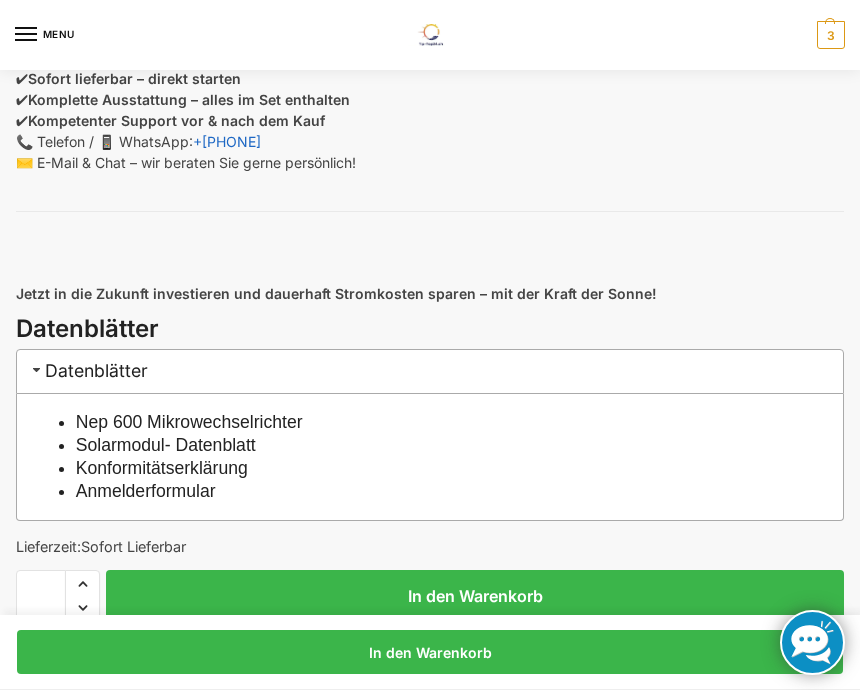 click on "Solarmodul- Datenblatt" at bounding box center [166, 445] 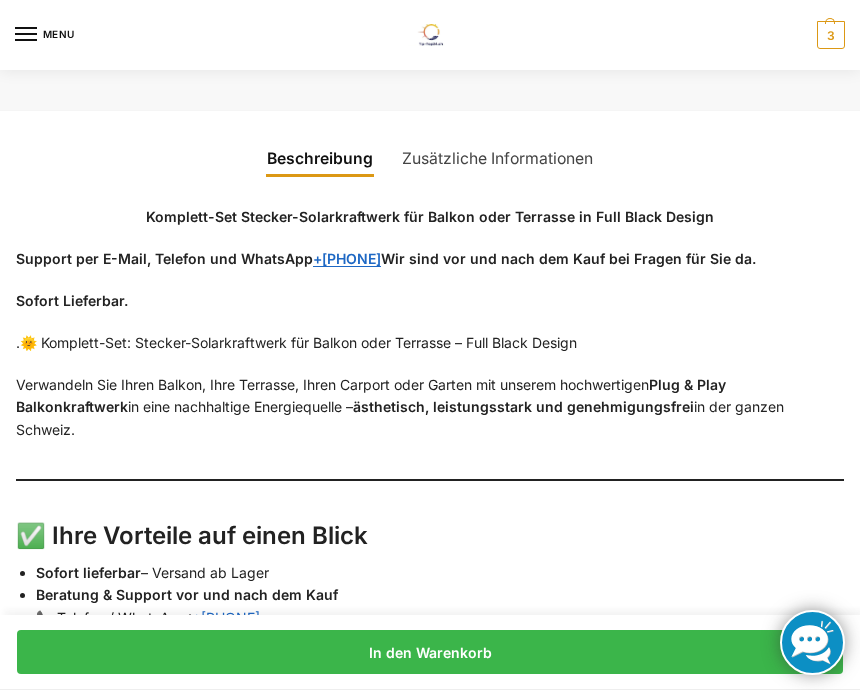 scroll, scrollTop: 2778, scrollLeft: 0, axis: vertical 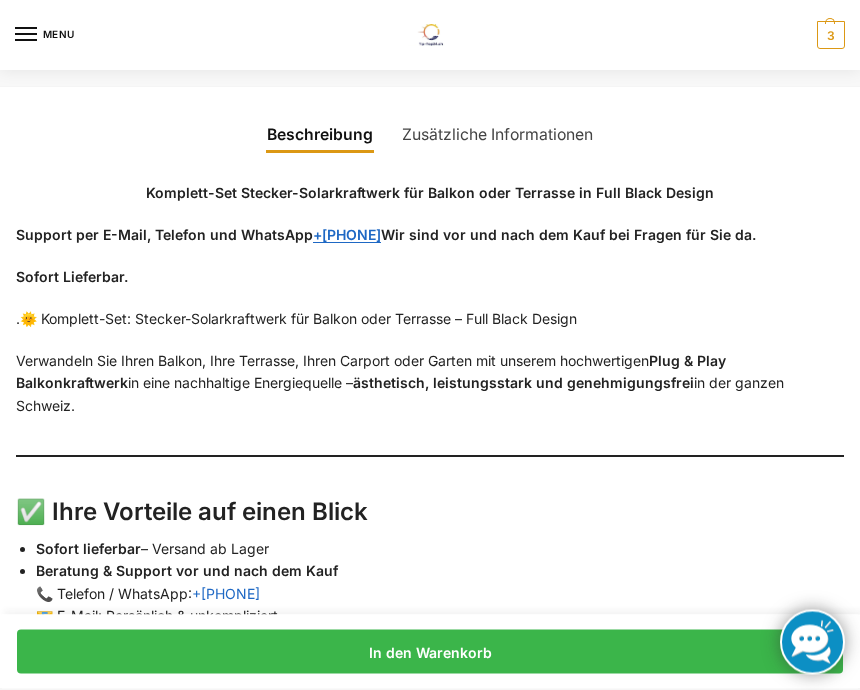 click on "Komplett-Set Stecker-Solarkraftwerk für Balkon oder Terrasse in Full Black Design
Support per E-Mail, Telefon und WhatsApp  +[PHONE]  Wir sind vor und nach dem Kauf bei Fragen für Sie da.
Sofort Lieferbar.
.🌞 Komplett-Set: Stecker-Solarkraftwerk für Balkon oder Terrasse – Full Black Design
Verwandeln Sie Ihren Balkon, Ihre Terrasse, Ihren Carport oder Garten mit unserem hochwertigen  Plug & Play Balkonkraftwerk  in eine nachhaltige Energiequelle –  ästhetisch, leistungsstark und genehmigungsfrei  in der ganzen Schweiz.
✅ Ihre Vorteile auf einen Blick
Sofort lieferbar  – Versand ab Lager
Beratung & Support vor und nach dem Kauf 📞 Telefon / WhatsApp:  +[PHONE] 📧 E-Mail: Persönlich & unkompliziert
💡 Was macht unser Balkonkraftwerk besonders?
Bifaziale Glas-Glas-Solarmodule (2×445 W) Unsere hochwertigen Full-Black-Module erzeugen auch über die Rückseite Strom. Dank modernster N-Type Solarzellen" at bounding box center [430, 1211] 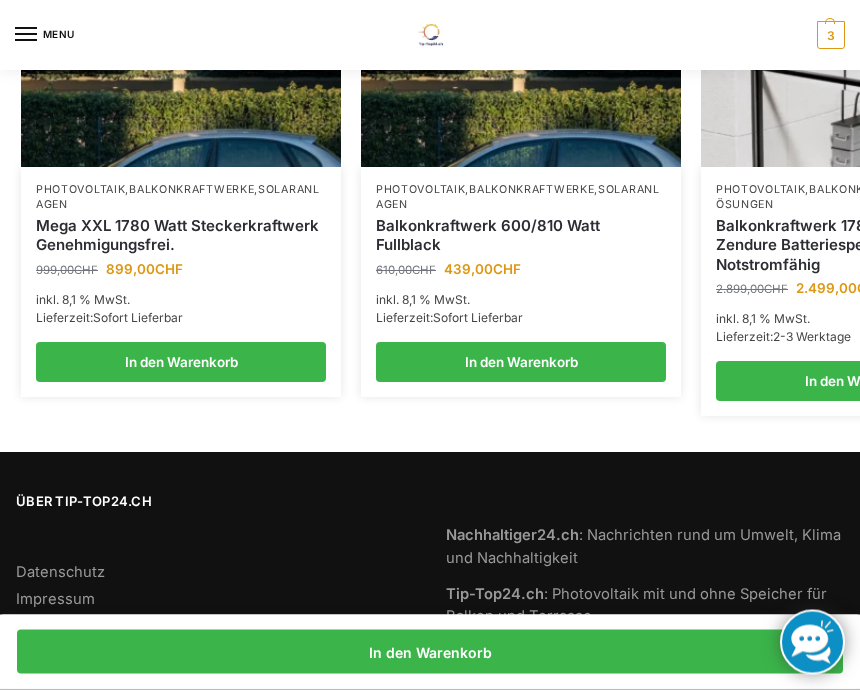 scroll, scrollTop: 5319, scrollLeft: 0, axis: vertical 